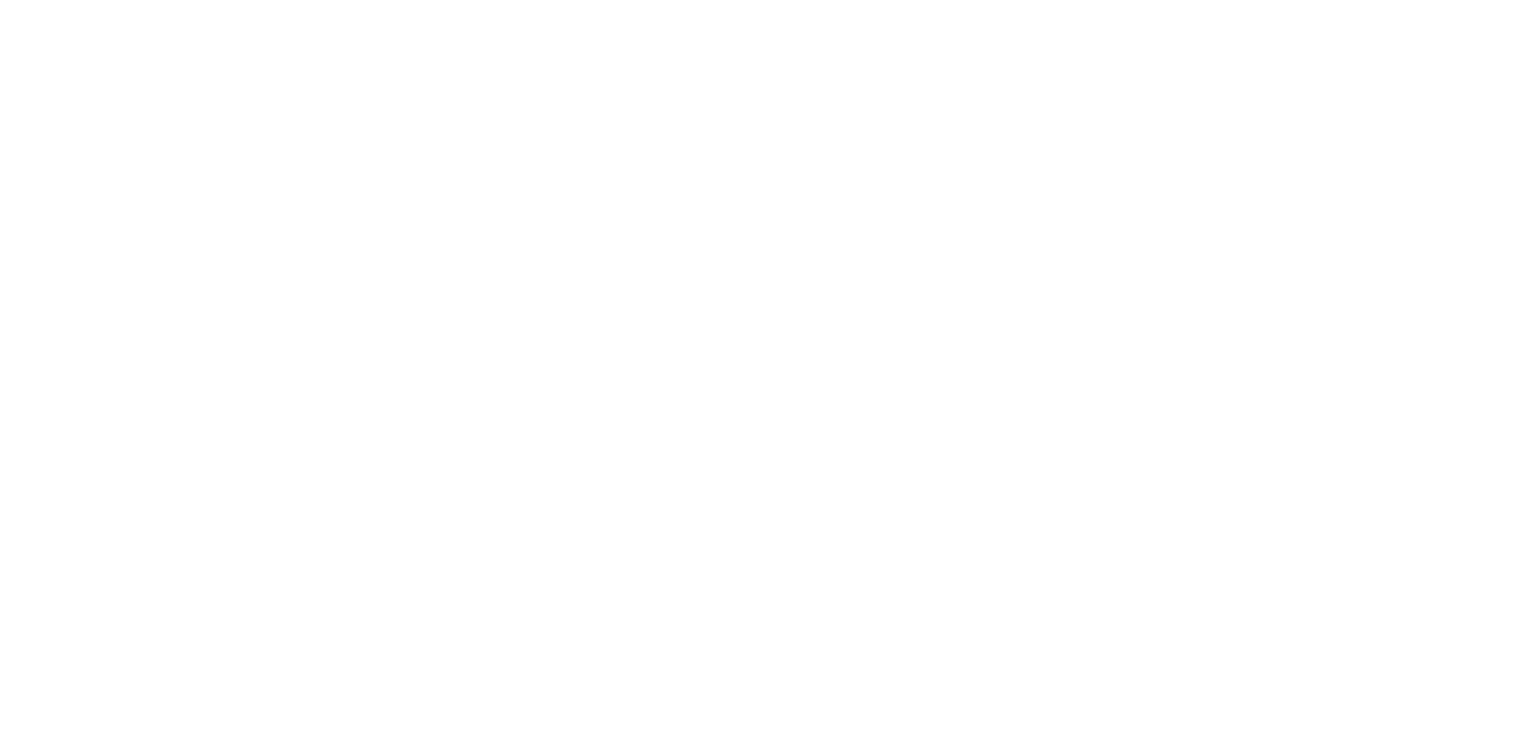scroll, scrollTop: 0, scrollLeft: 0, axis: both 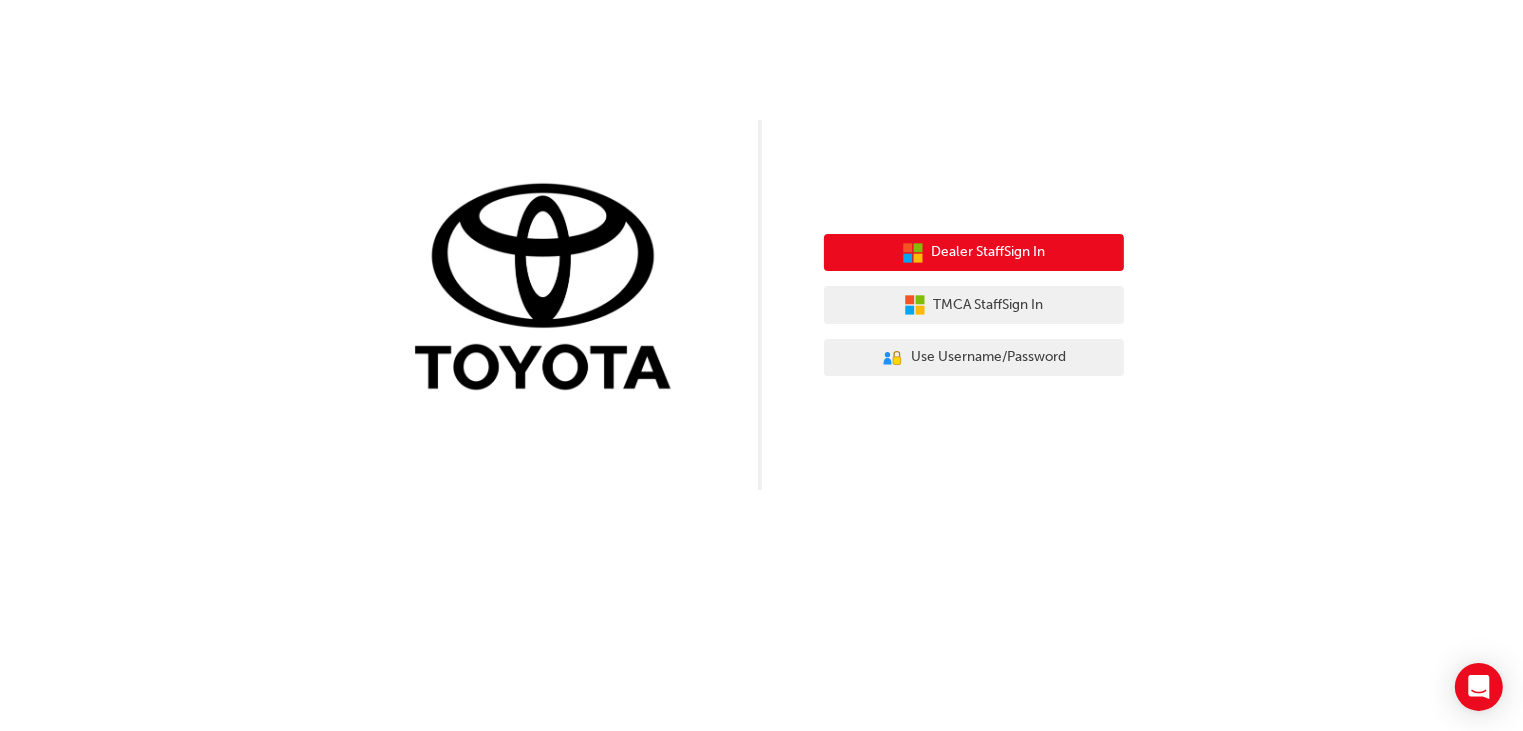 click on "Dealer Staff  Sign In" at bounding box center [974, 253] 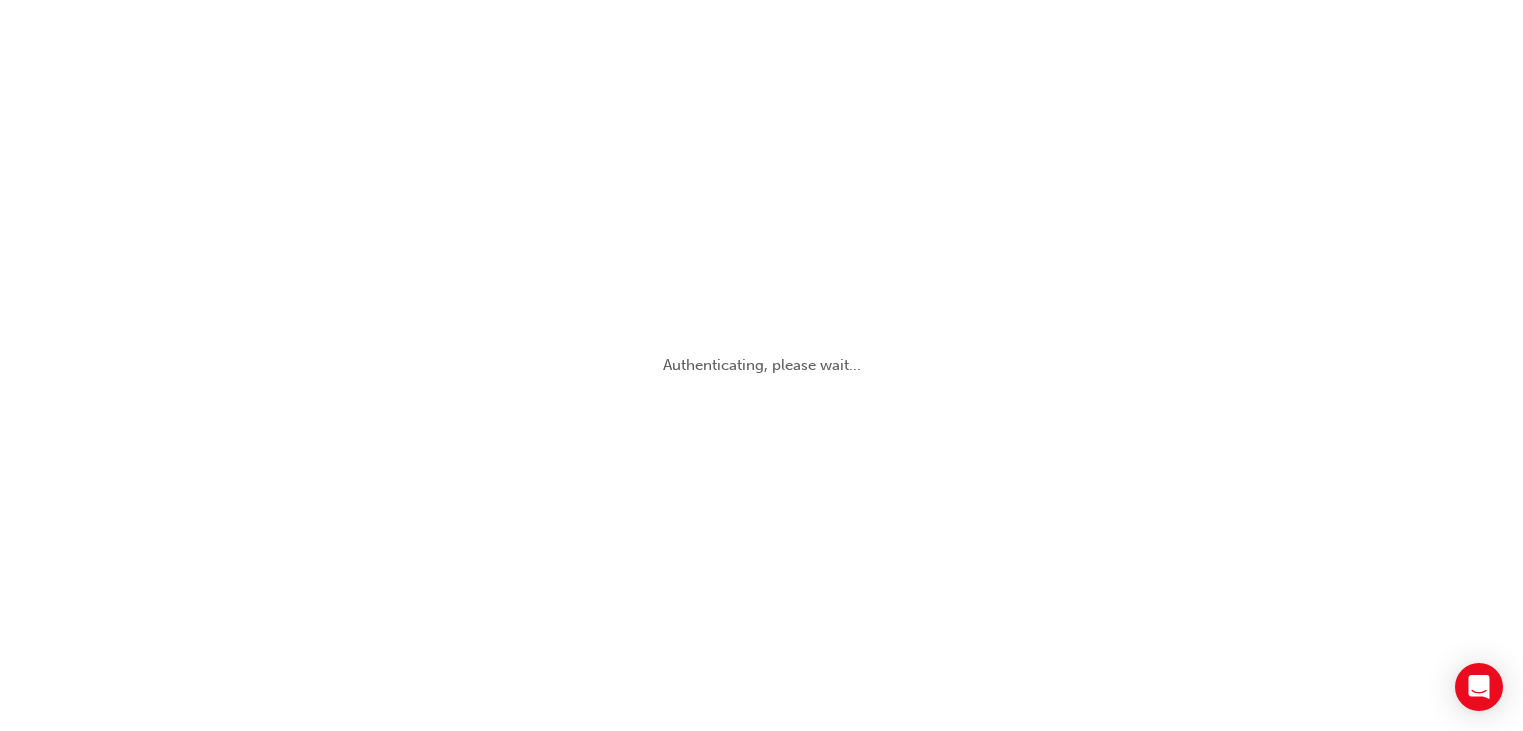 scroll, scrollTop: 0, scrollLeft: 0, axis: both 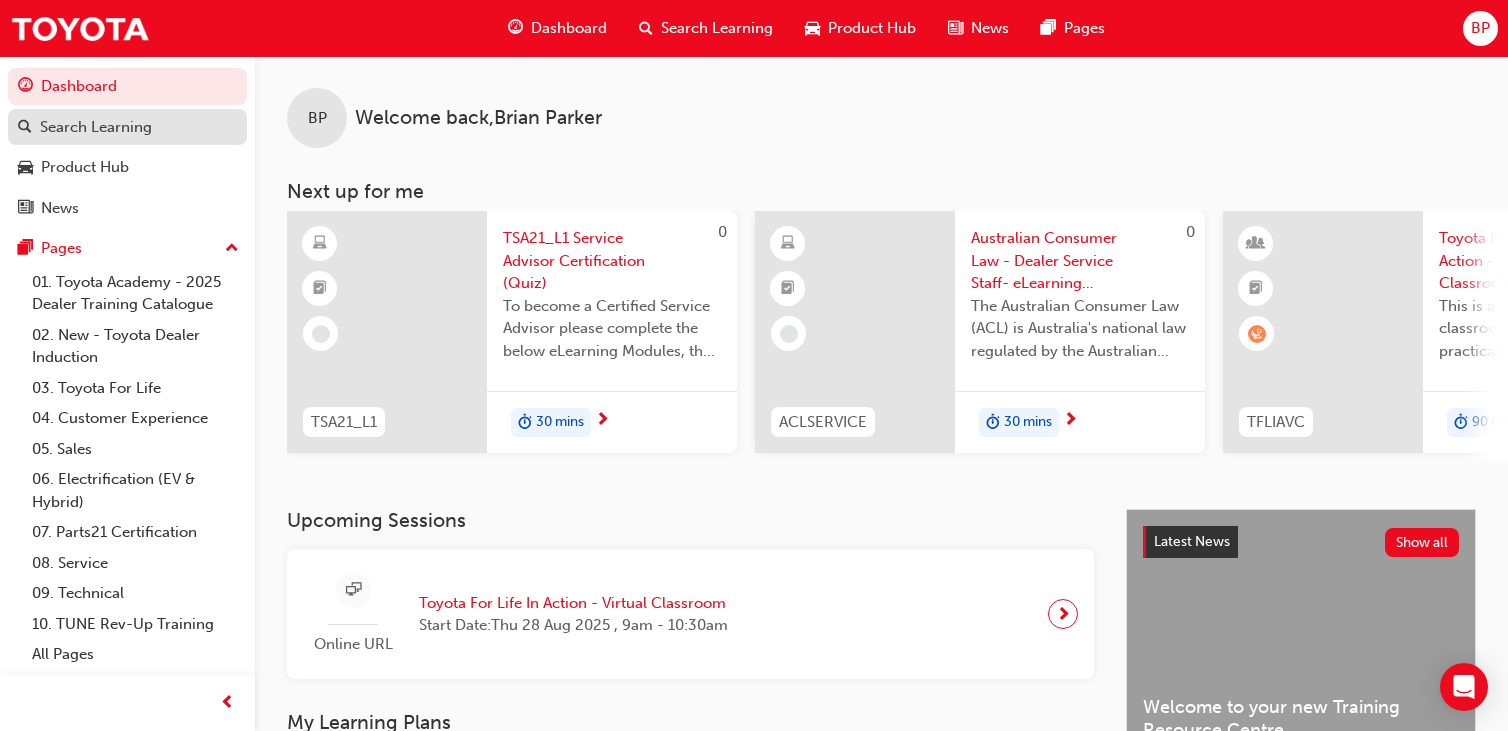 click on "Search Learning" at bounding box center [96, 127] 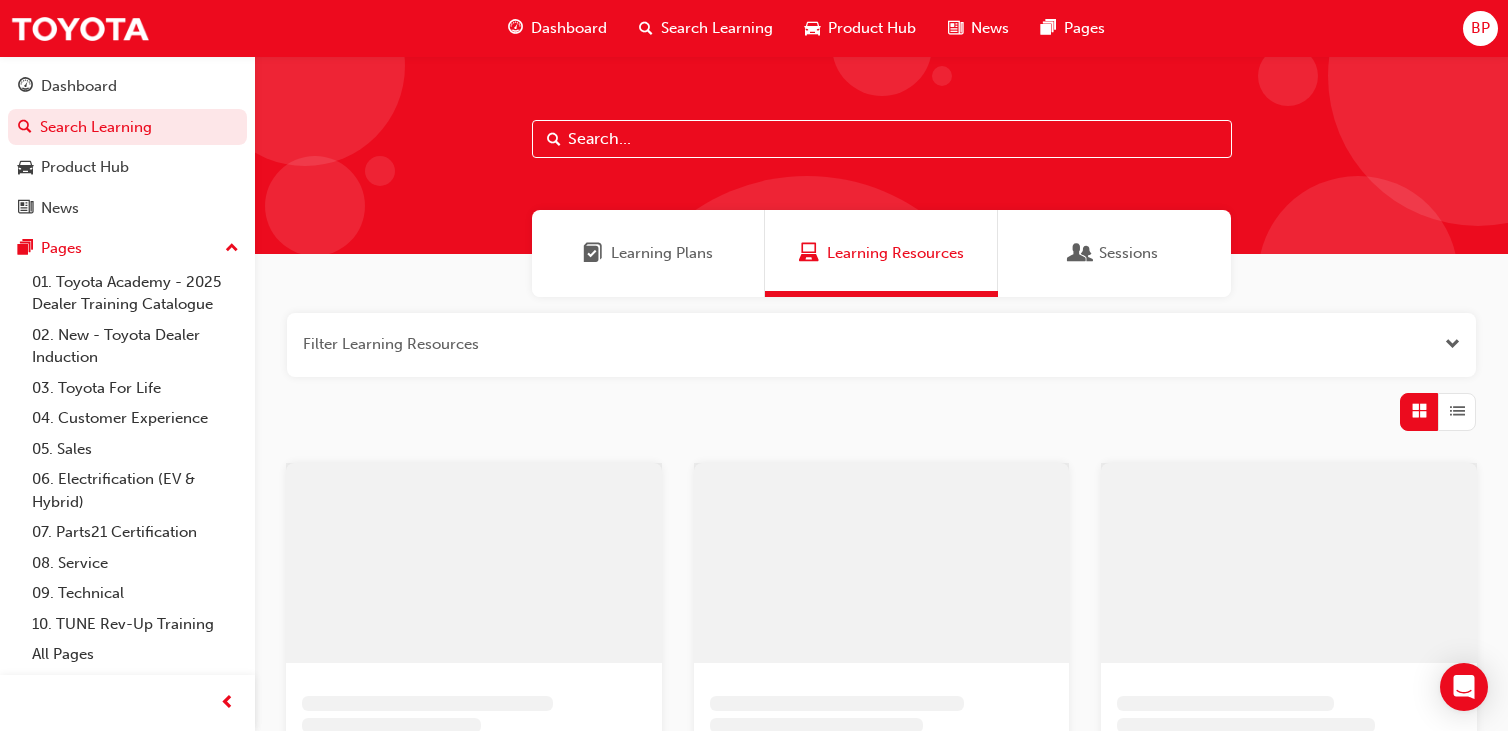 click at bounding box center (882, 139) 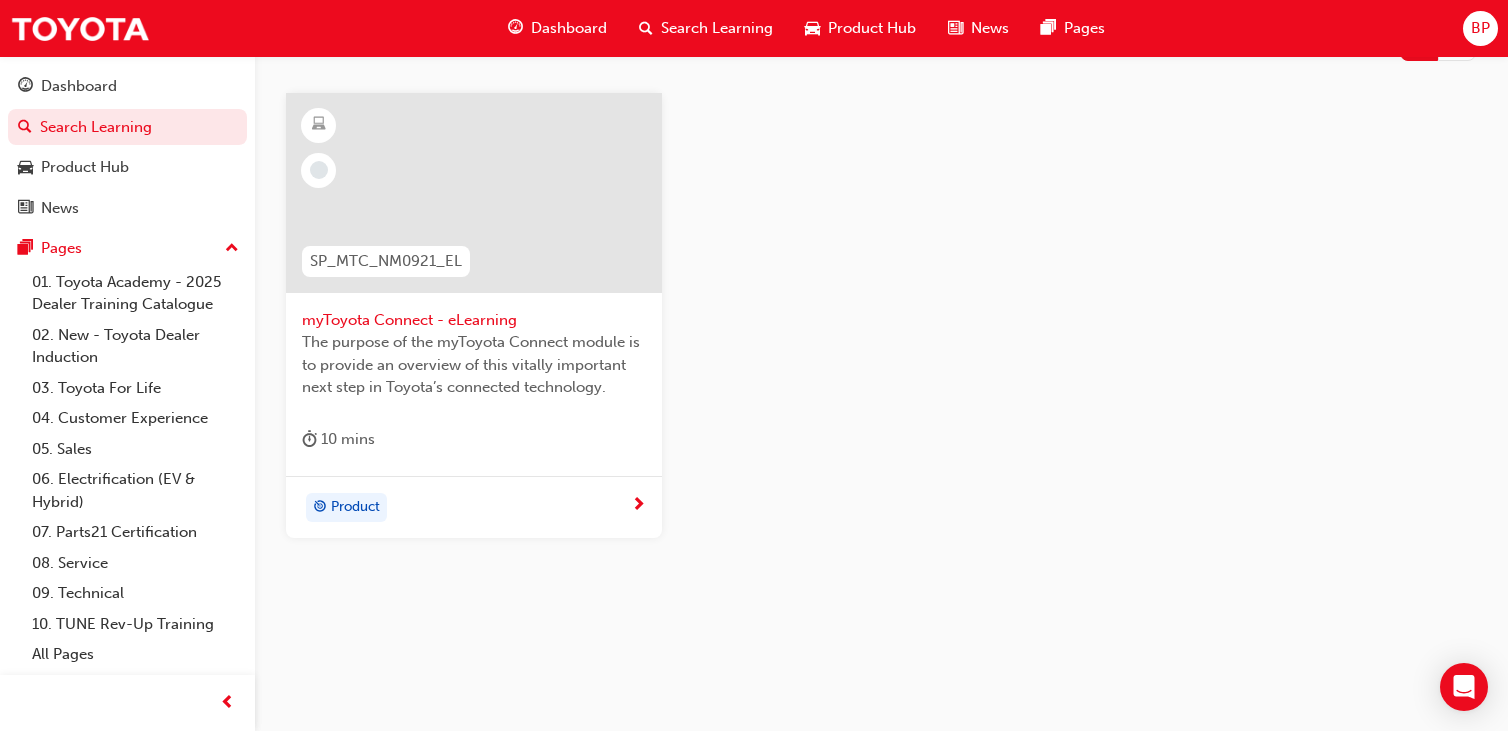 scroll, scrollTop: 371, scrollLeft: 0, axis: vertical 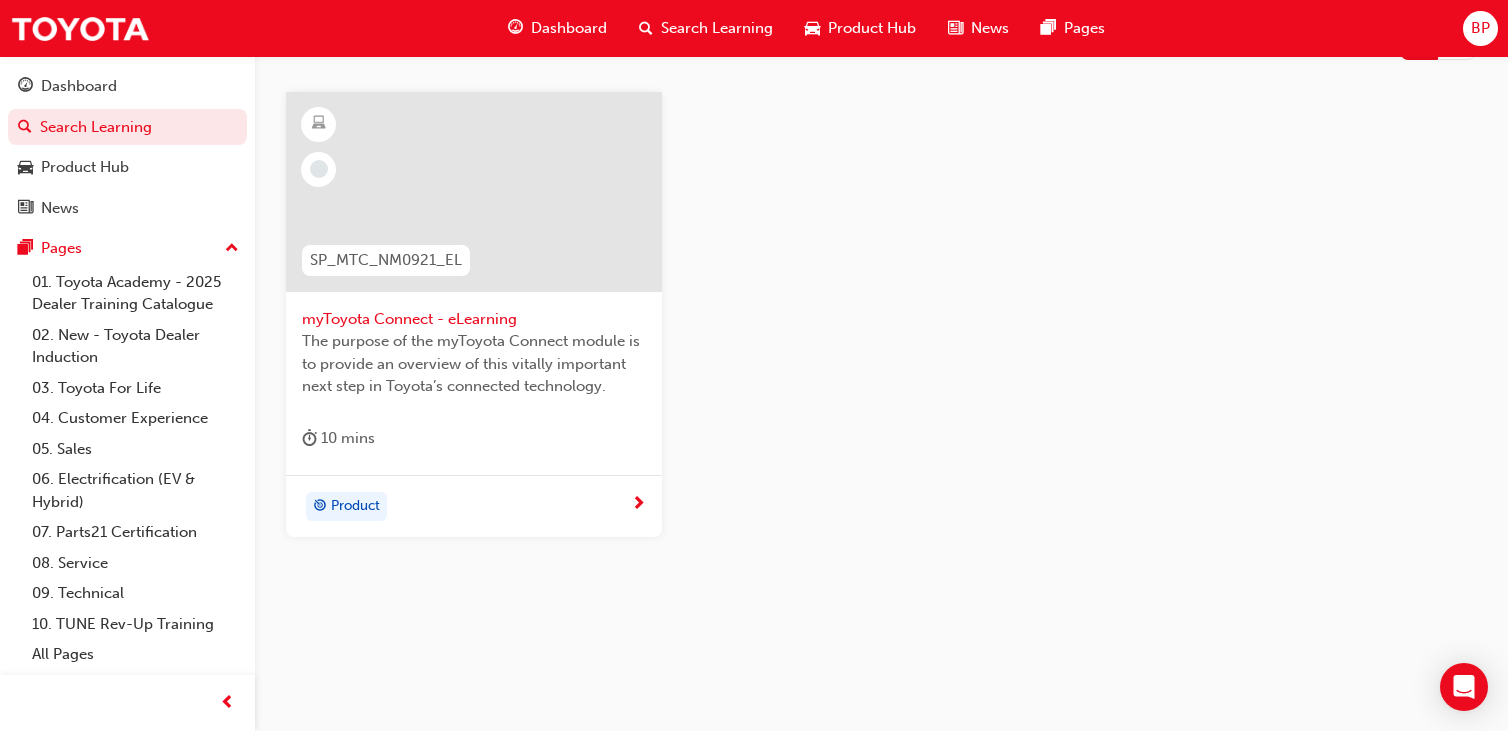 type on "my" 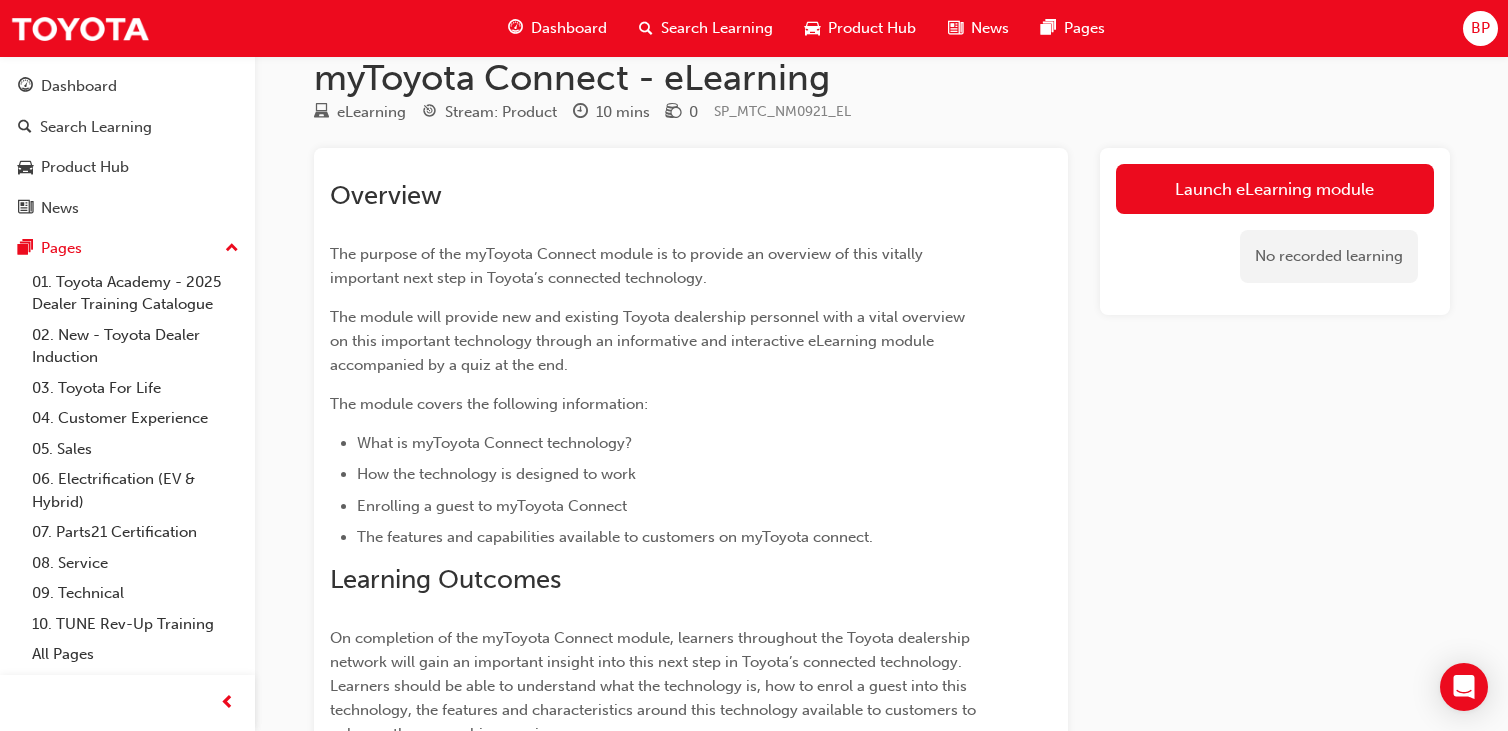 scroll, scrollTop: 0, scrollLeft: 0, axis: both 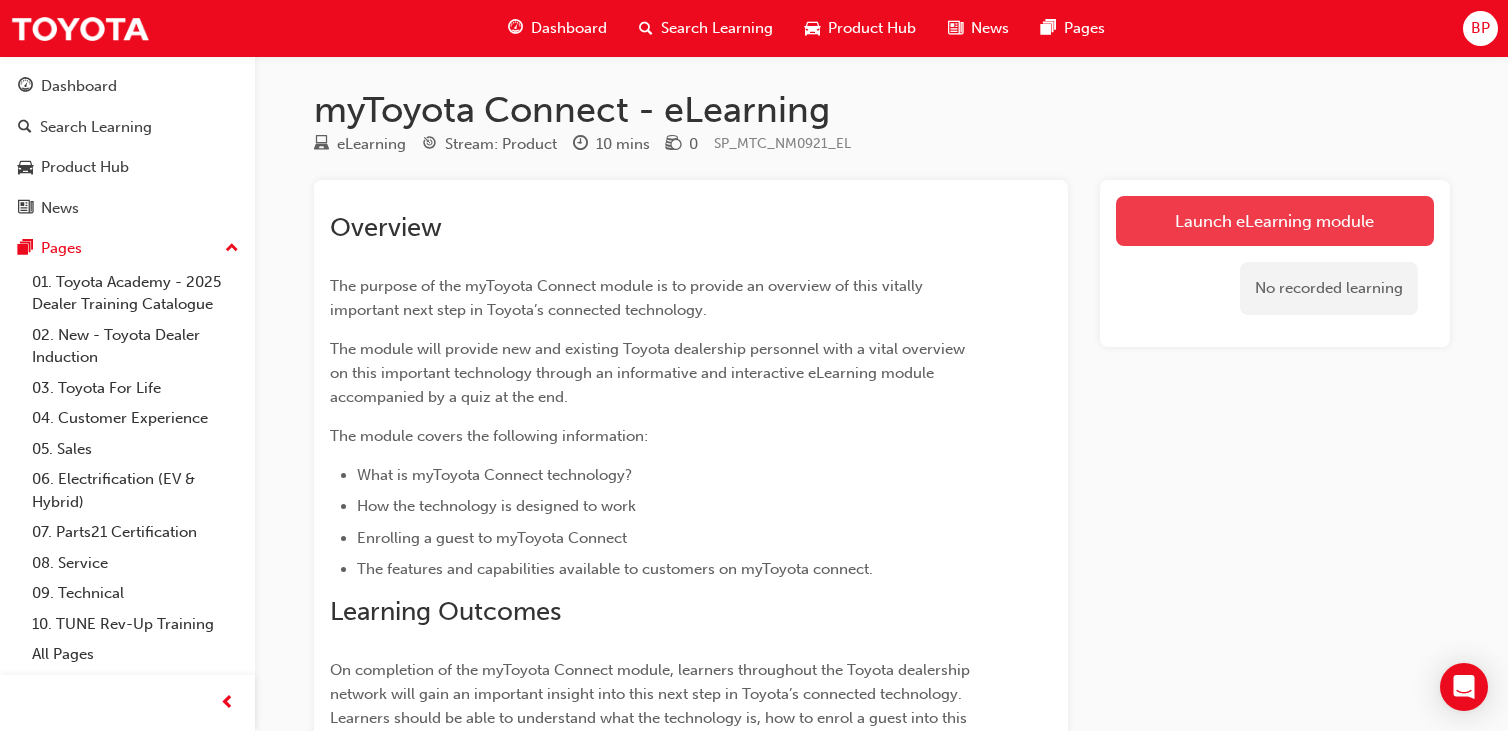 click on "Launch eLearning module" at bounding box center (1275, 221) 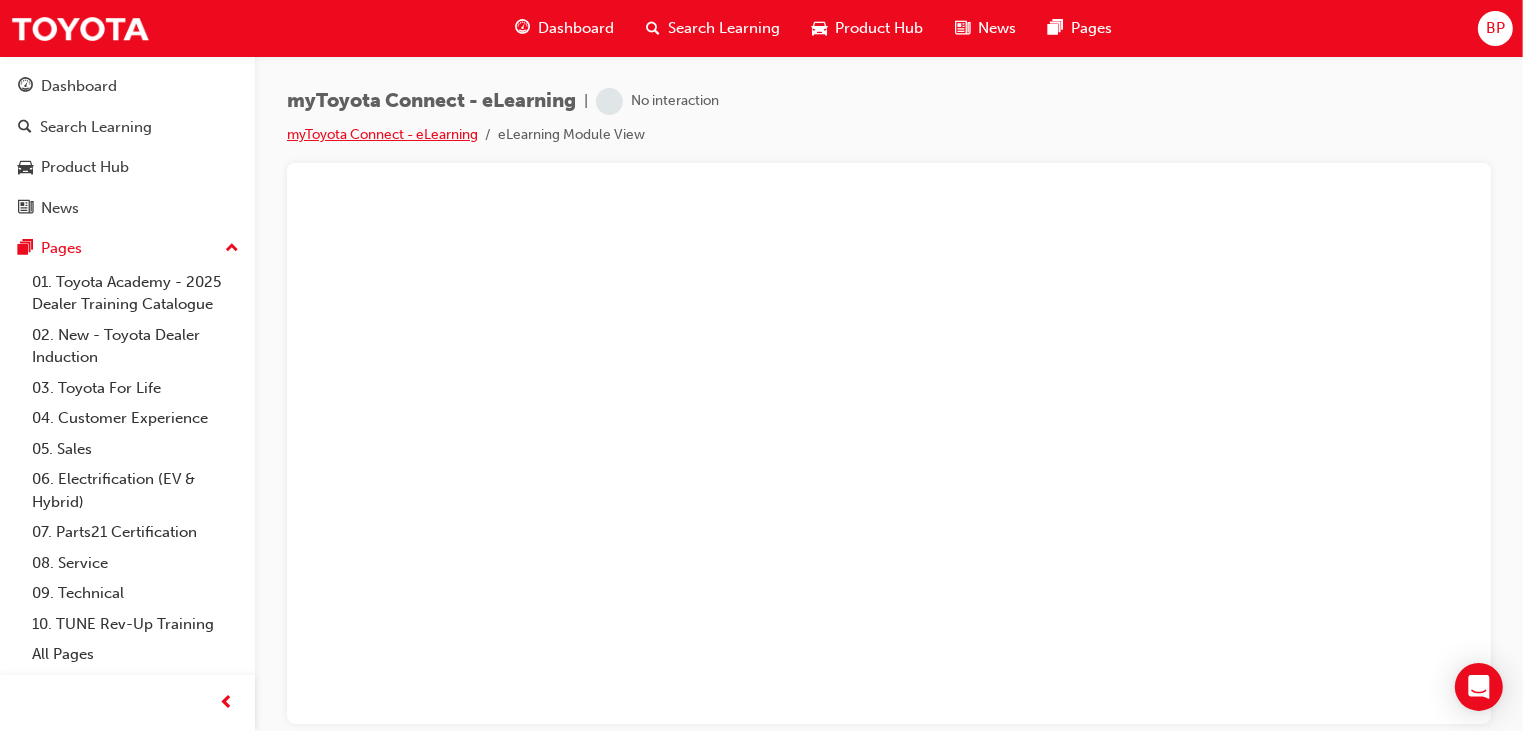 click on "myToyota Connect - eLearning" at bounding box center (382, 134) 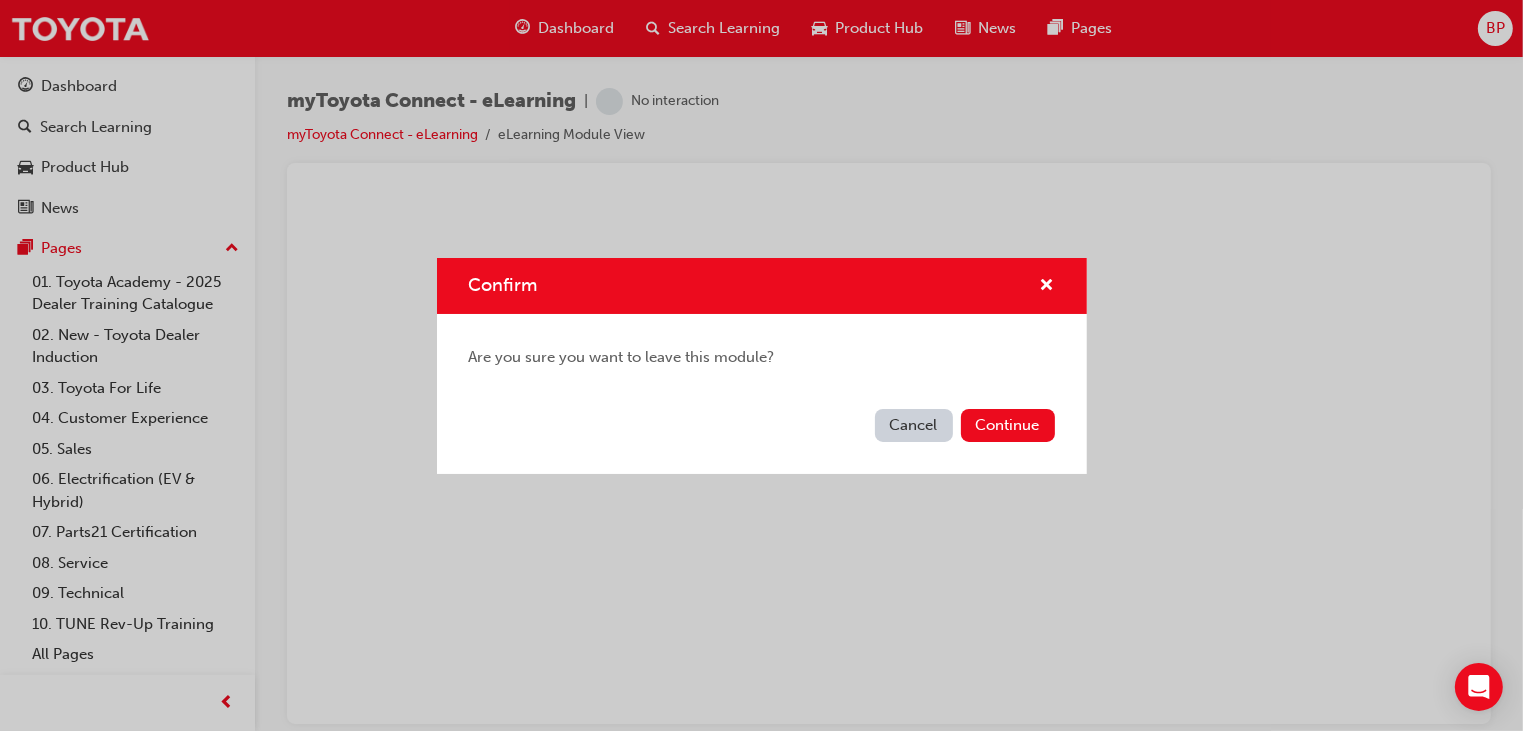 click on "Cancel" at bounding box center (914, 425) 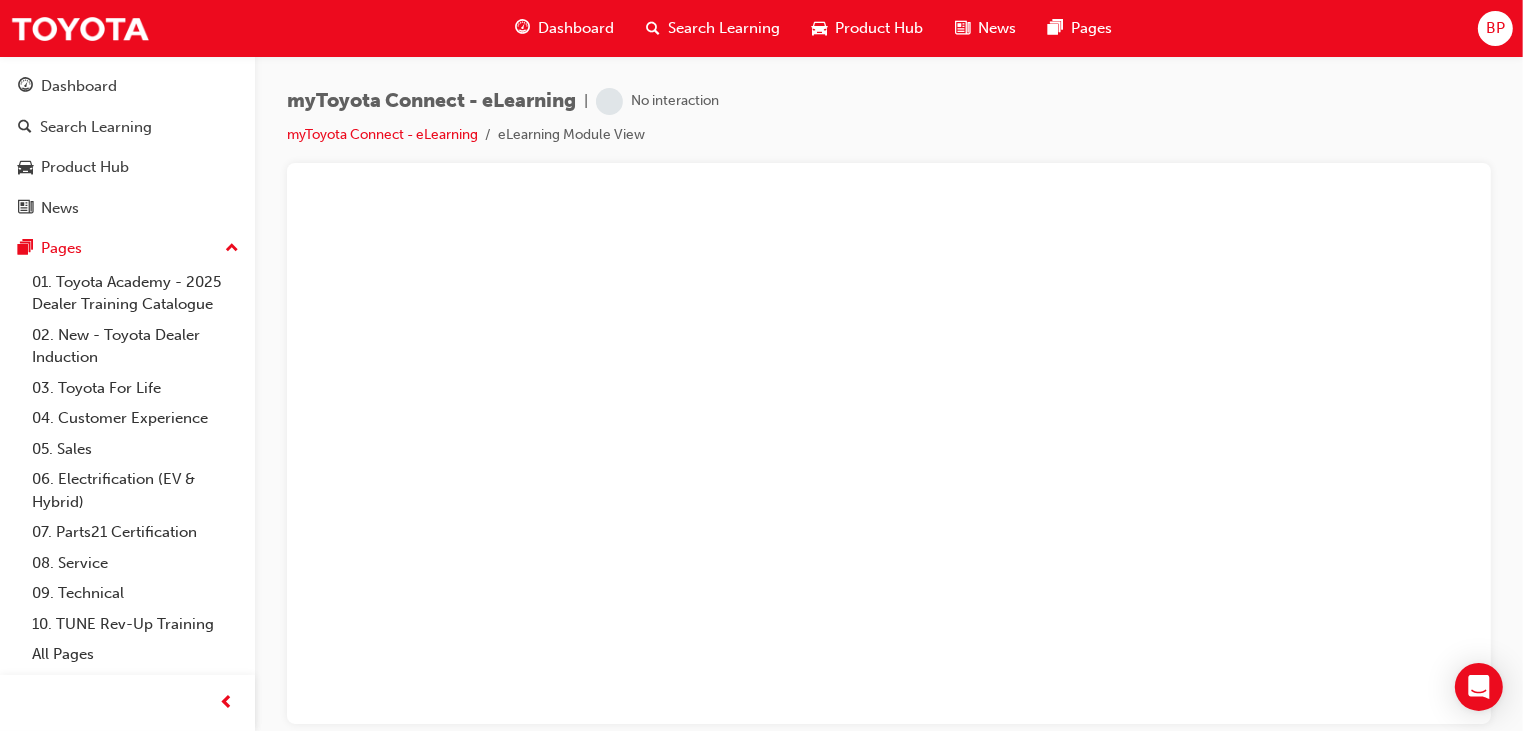 click on "BP" at bounding box center [1495, 28] 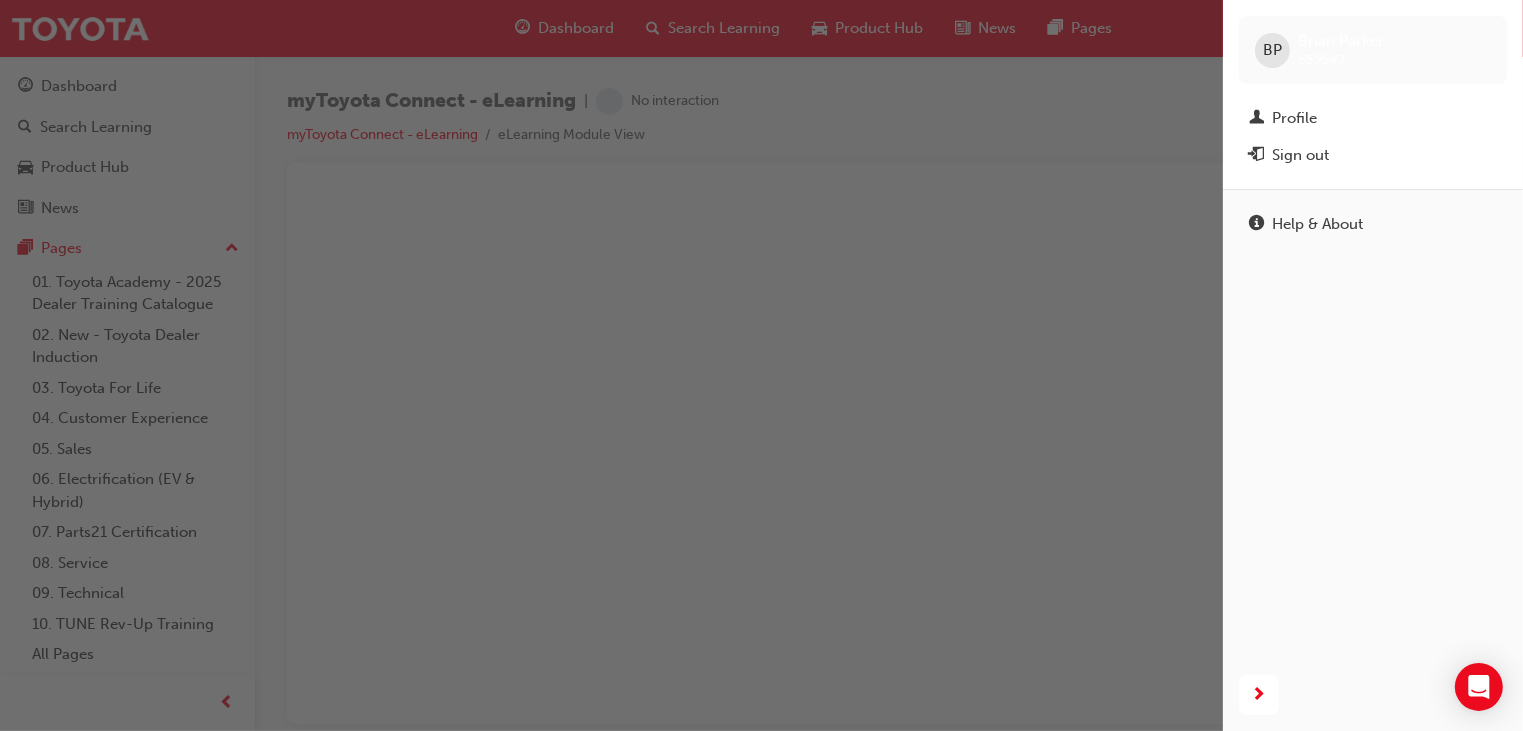 click on "Help & About" at bounding box center [1373, 424] 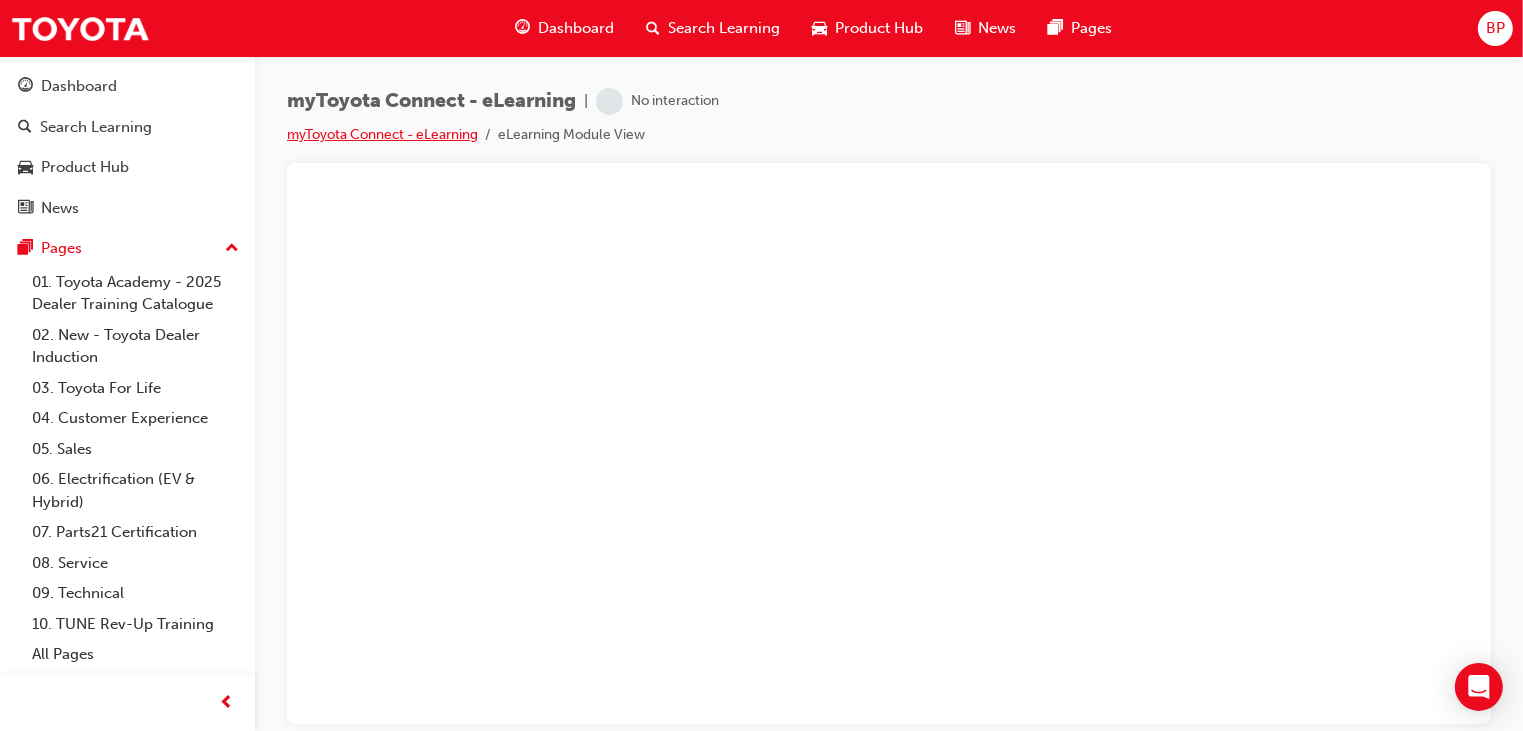 click on "myToyota Connect - eLearning" at bounding box center [392, 135] 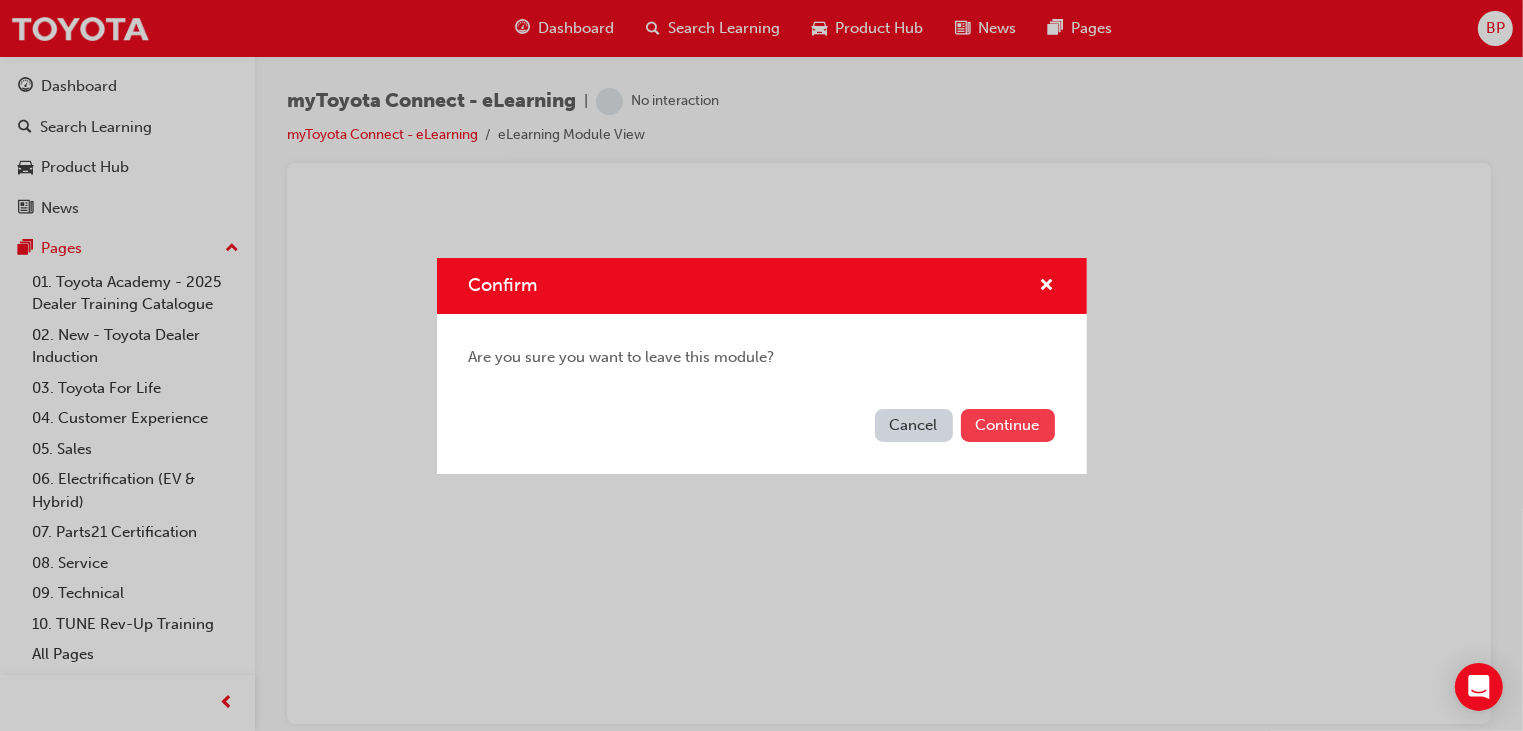 click on "Continue" at bounding box center (1008, 425) 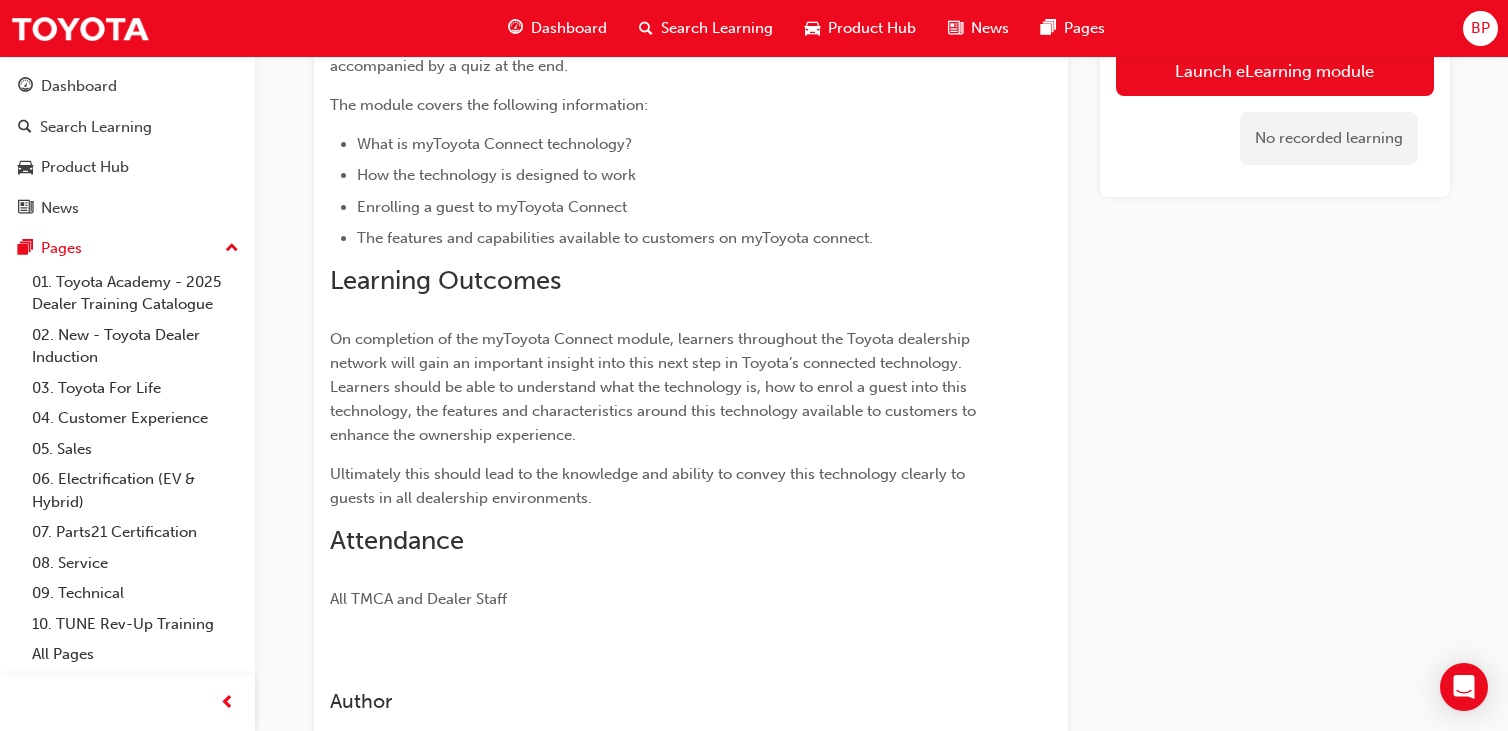 scroll, scrollTop: 0, scrollLeft: 0, axis: both 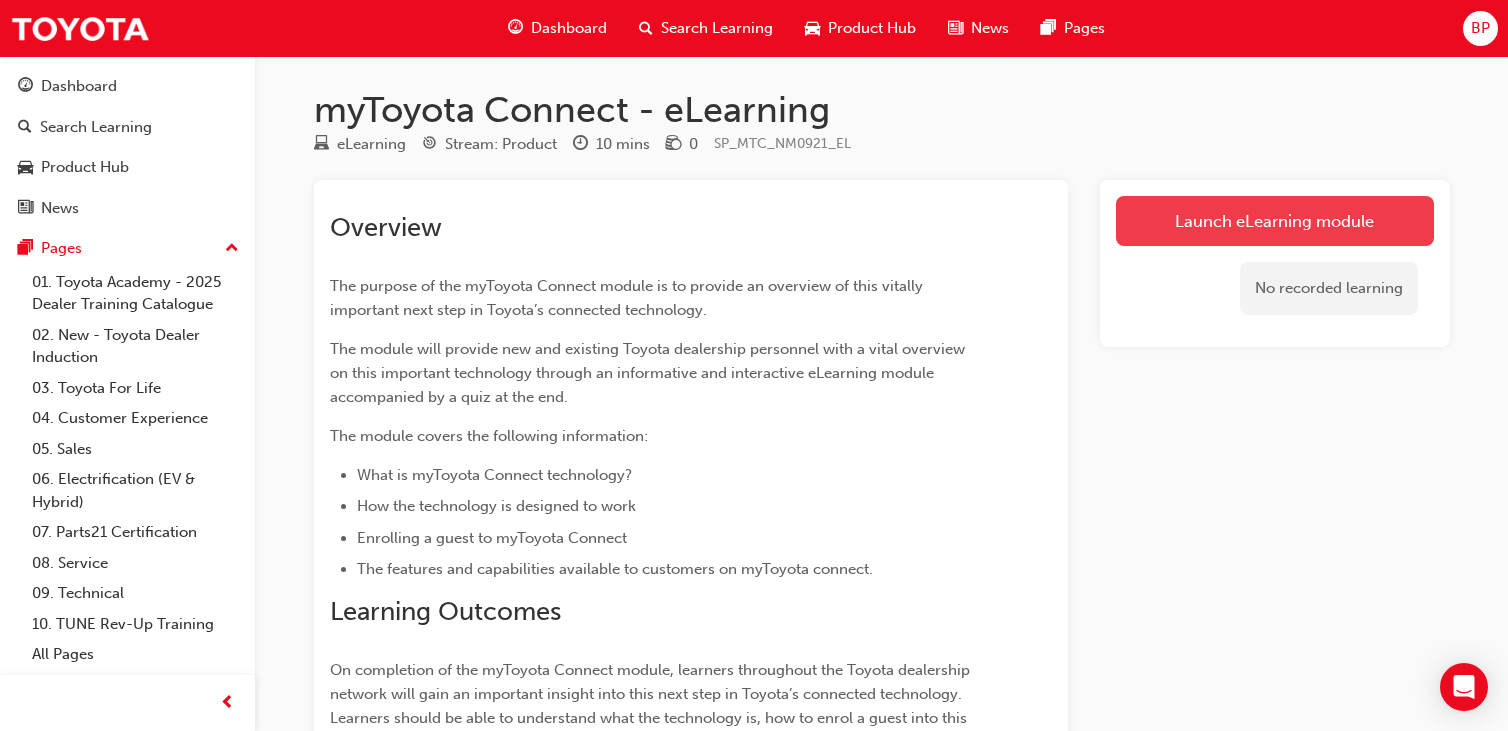 click on "Launch eLearning module" at bounding box center (1275, 221) 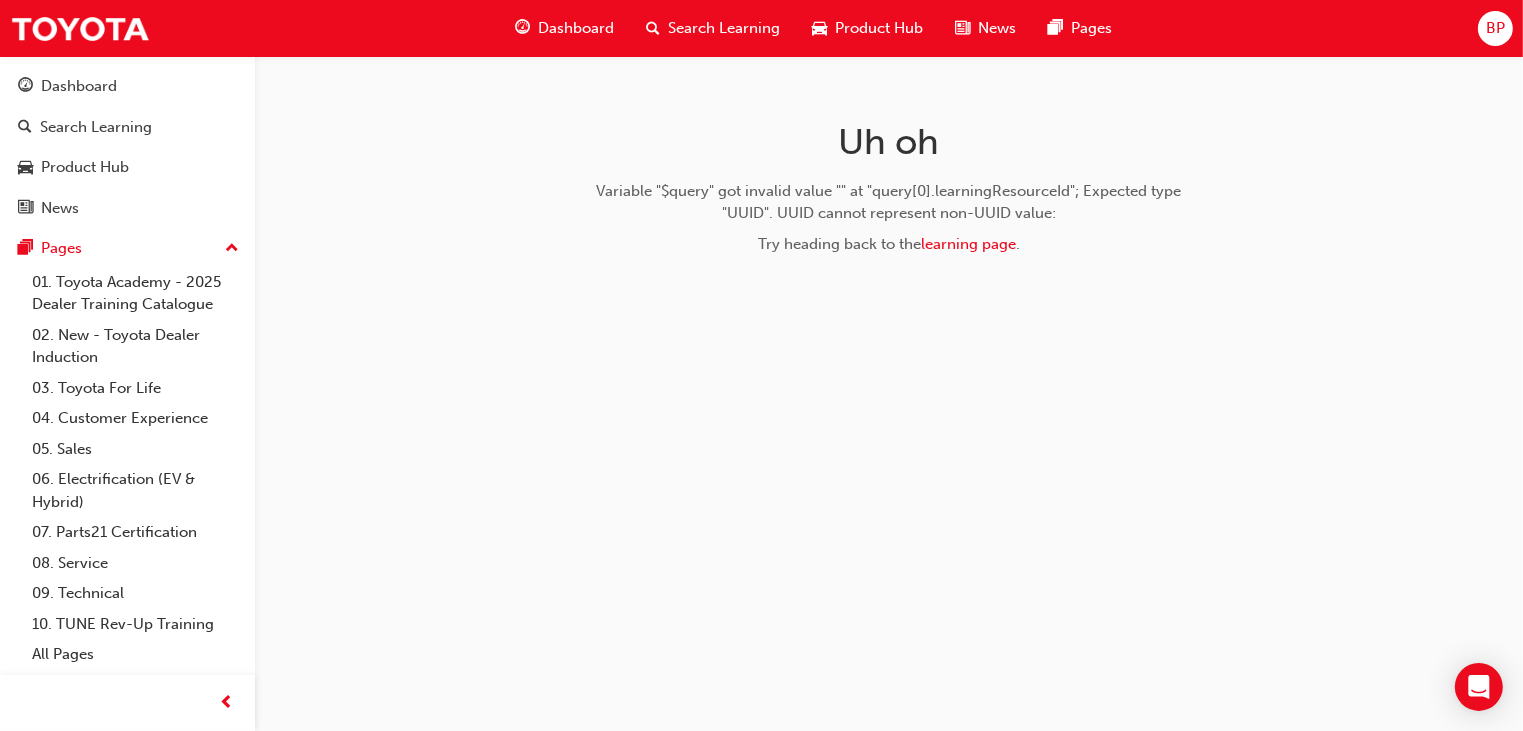 click on "Try heading back to the  learning page ." at bounding box center (889, 244) 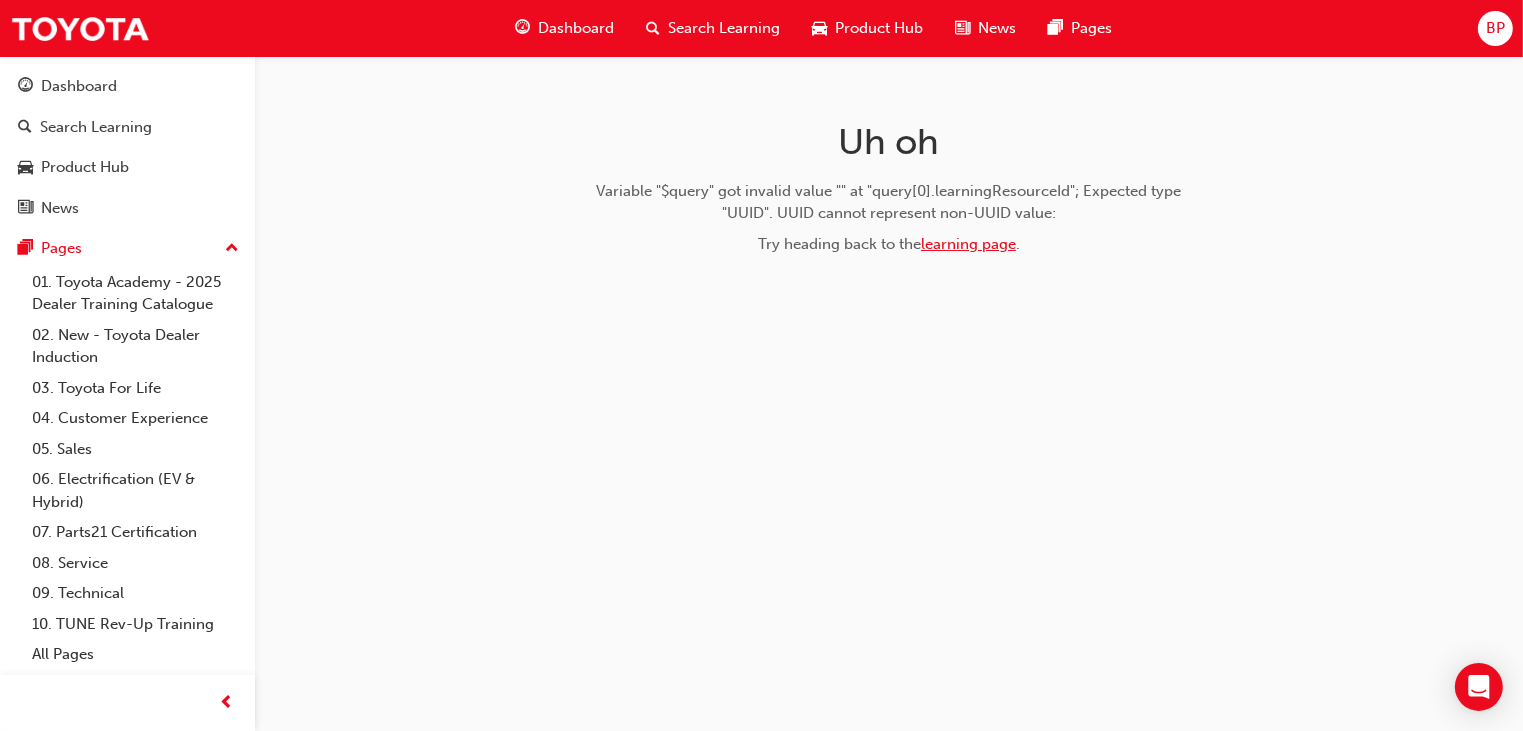 click on "learning page" at bounding box center (968, 244) 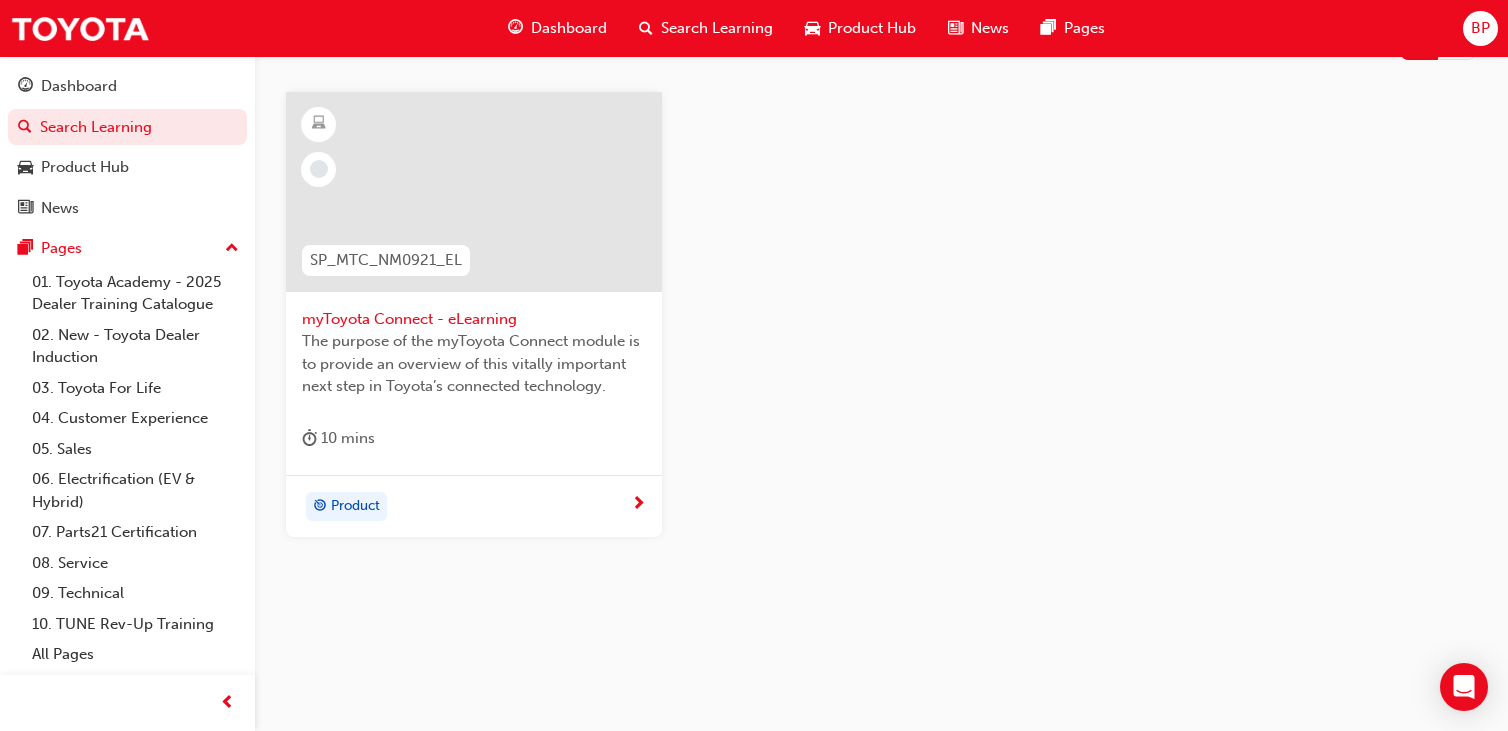scroll, scrollTop: 371, scrollLeft: 0, axis: vertical 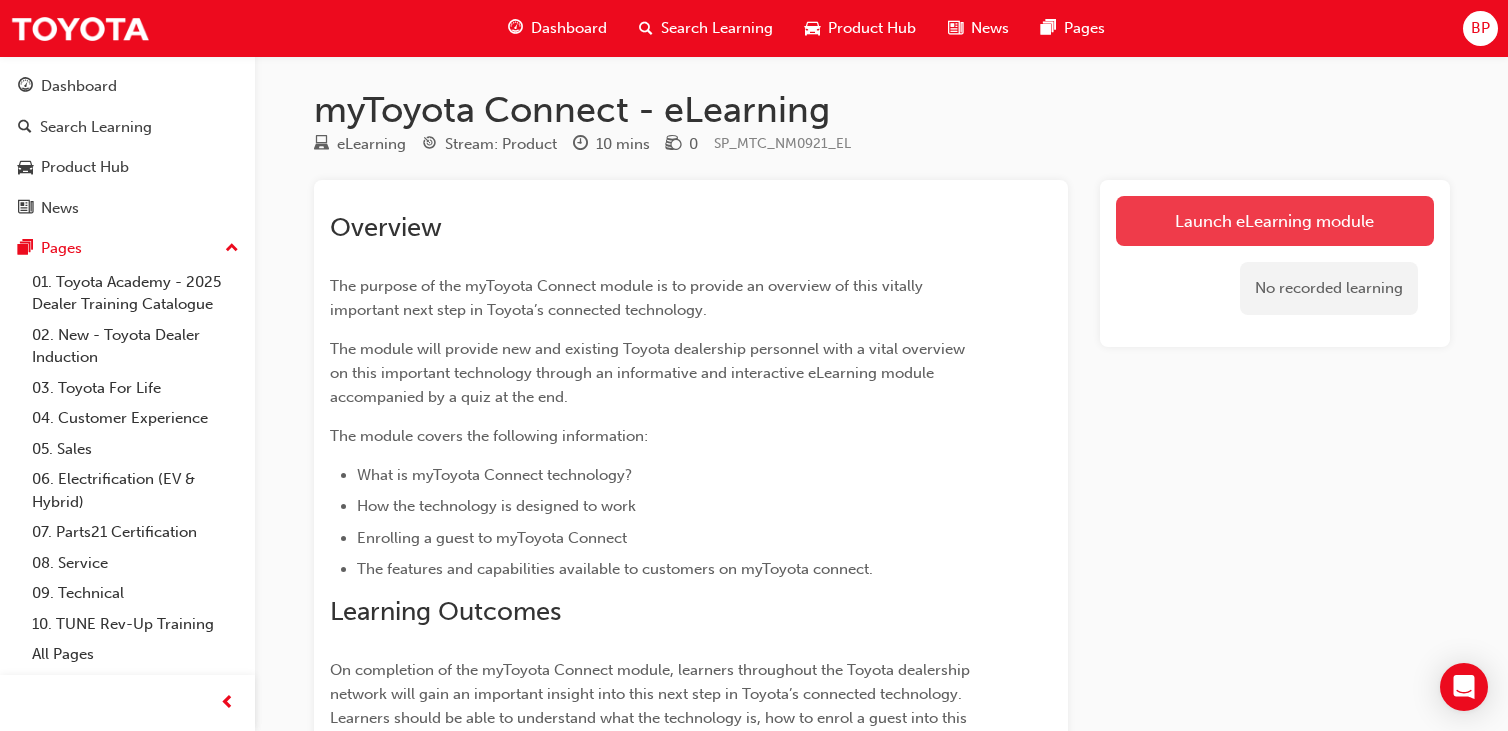 click on "Launch eLearning module" at bounding box center [1275, 221] 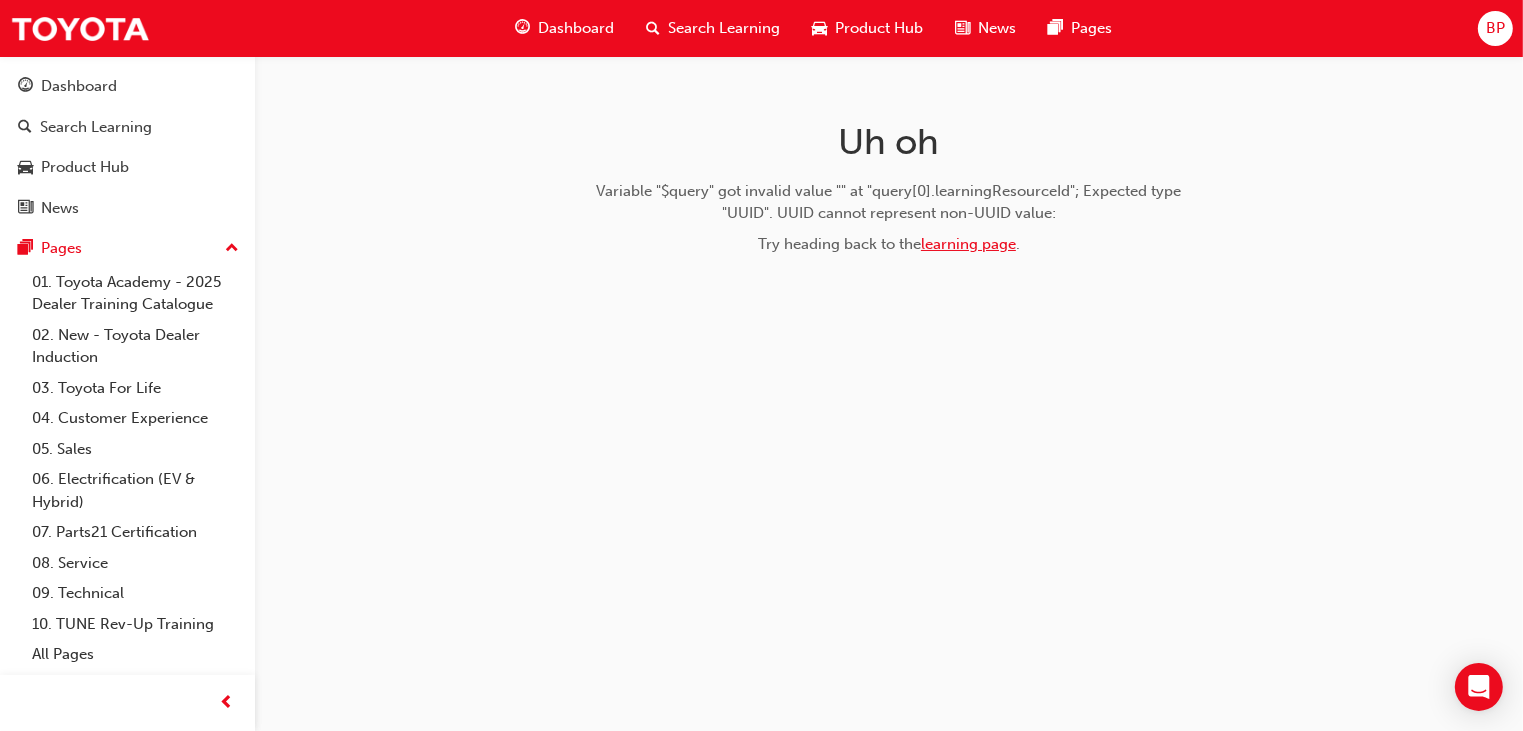 click on "learning page" at bounding box center (968, 244) 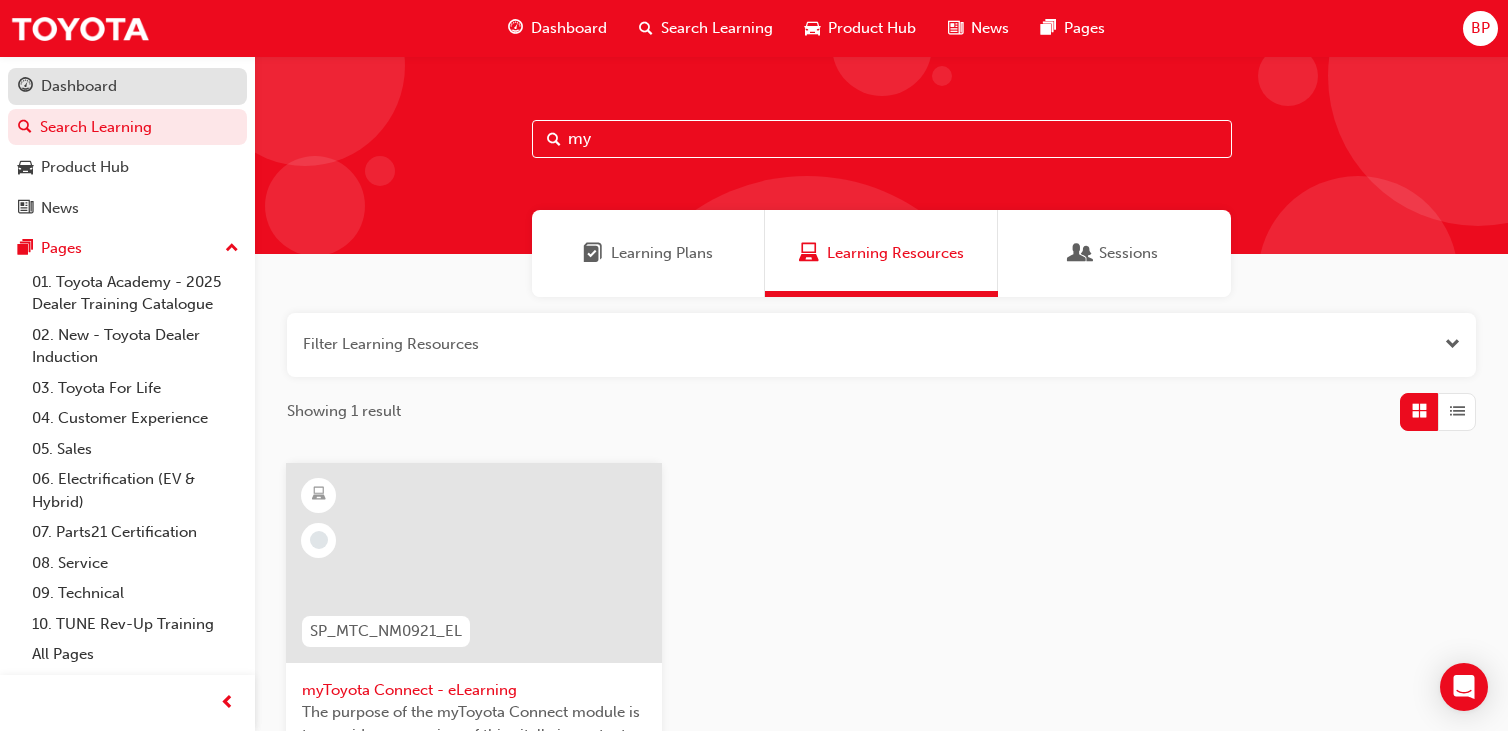 click on "Dashboard" at bounding box center [79, 86] 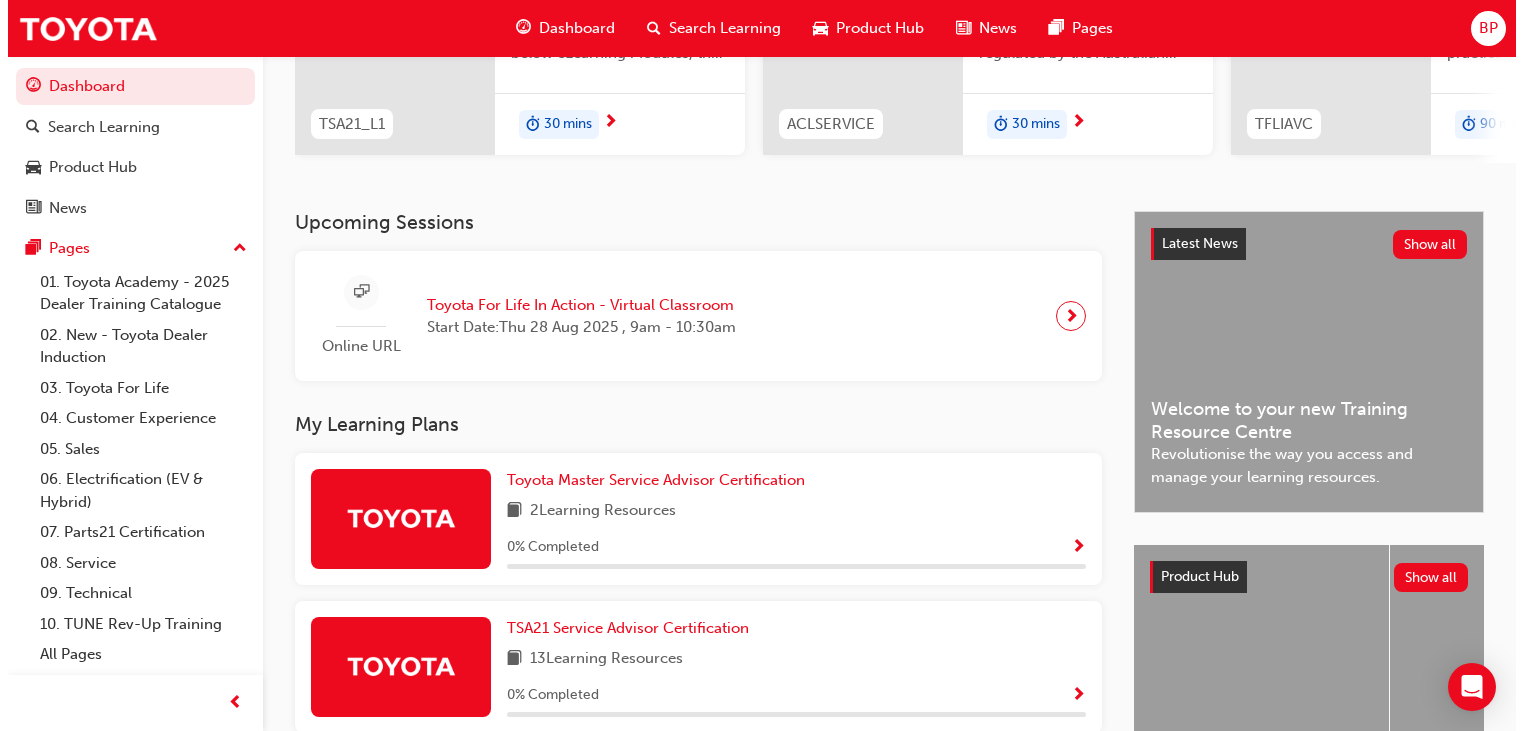 scroll, scrollTop: 0, scrollLeft: 0, axis: both 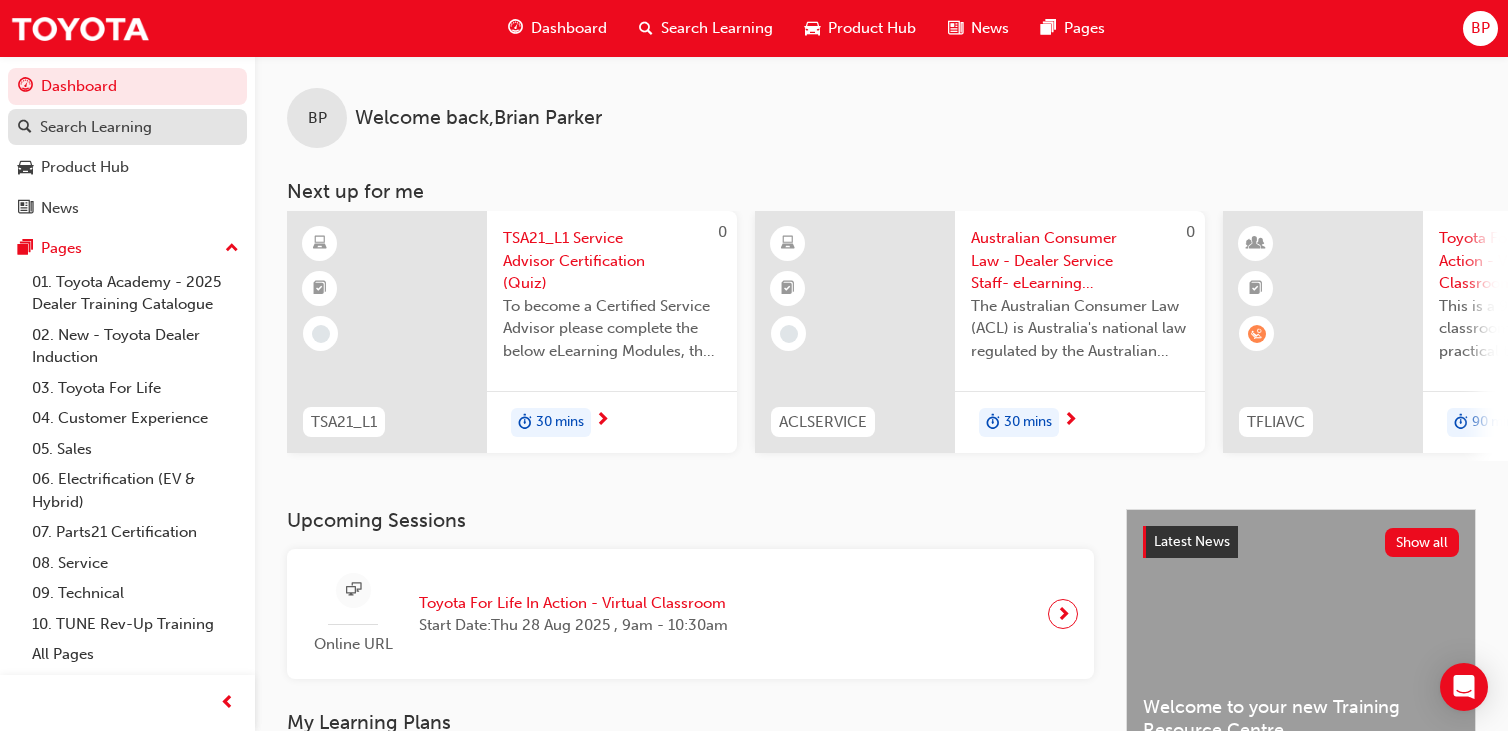 click on "Search Learning" at bounding box center [96, 127] 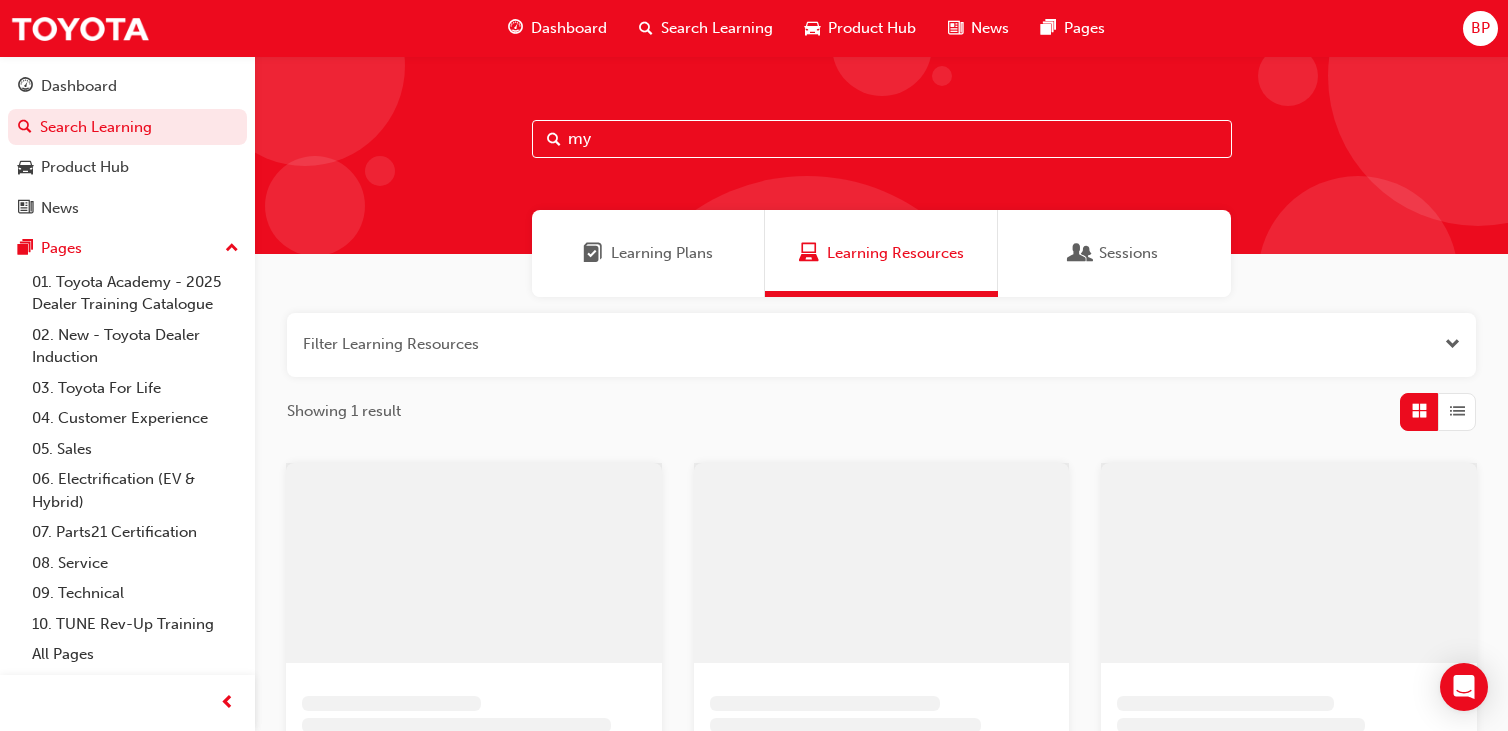 click on "my" at bounding box center (882, 139) 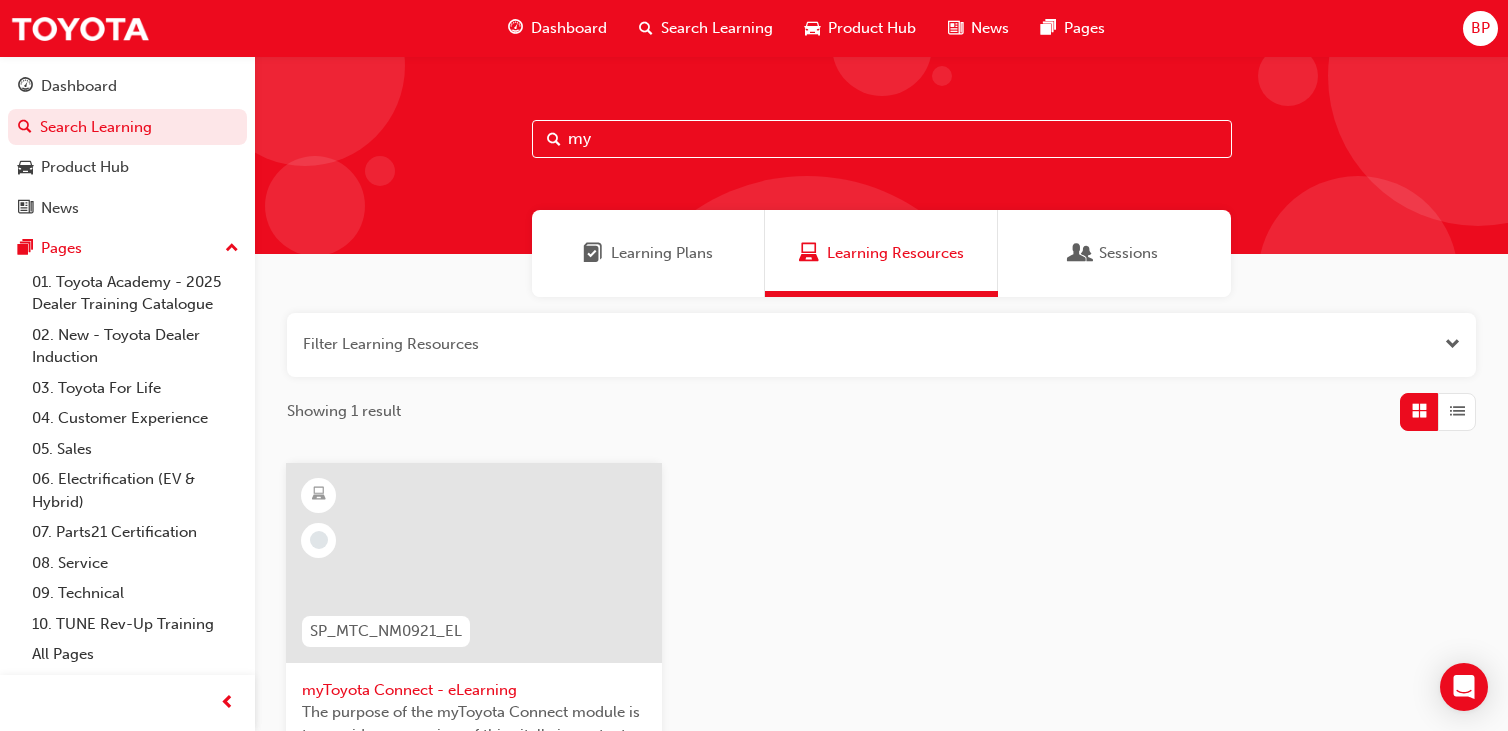 click at bounding box center (474, 563) 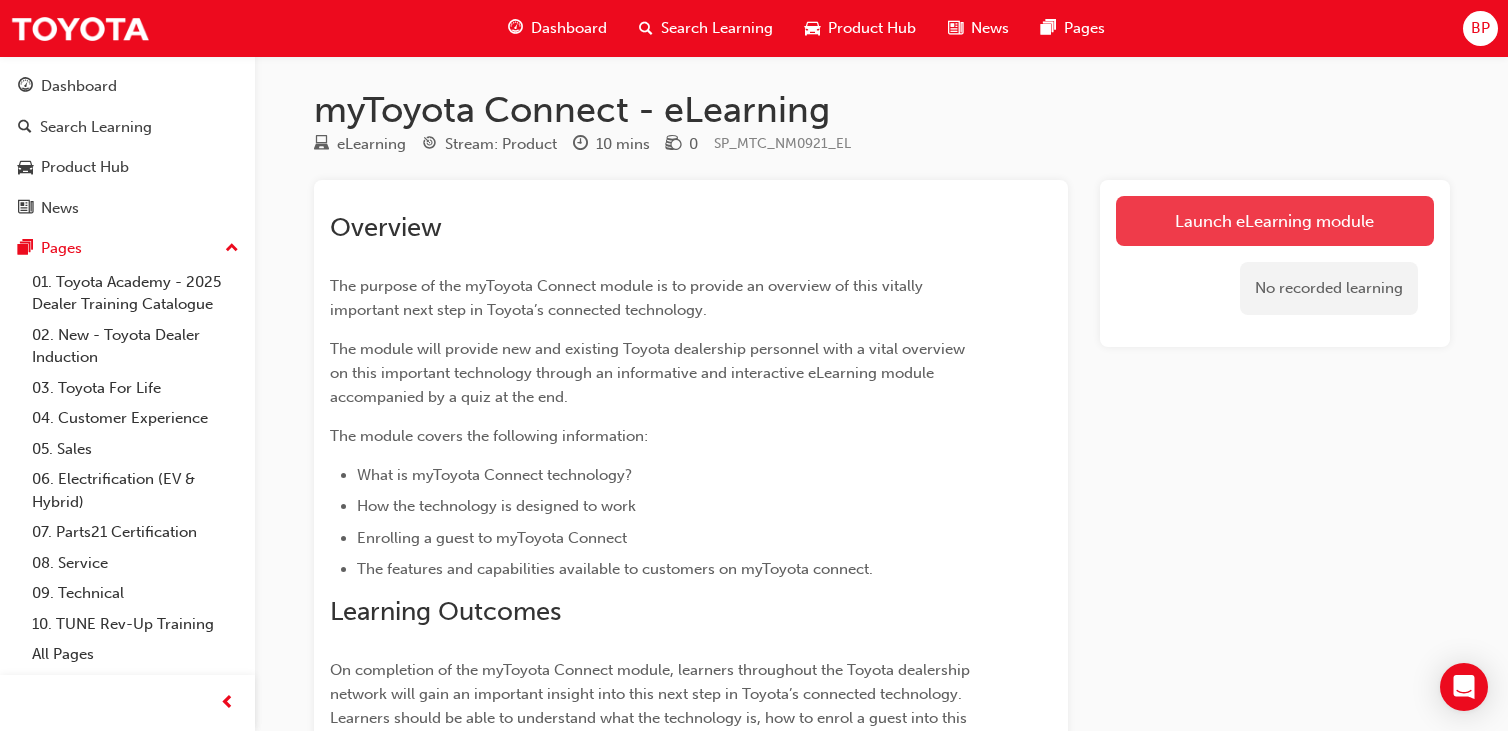 click on "Launch eLearning module" at bounding box center (1275, 221) 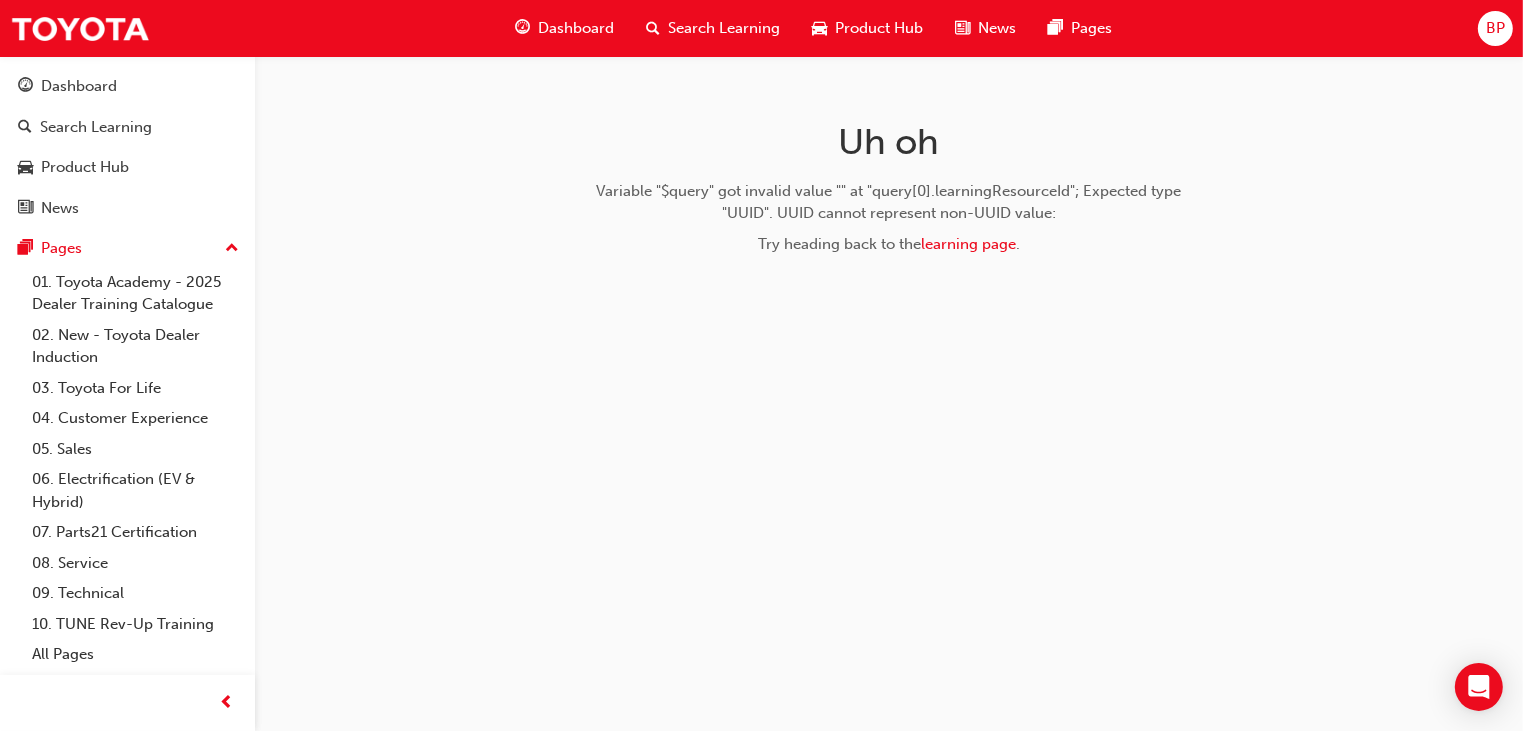 click on "BP" at bounding box center [1495, 28] 